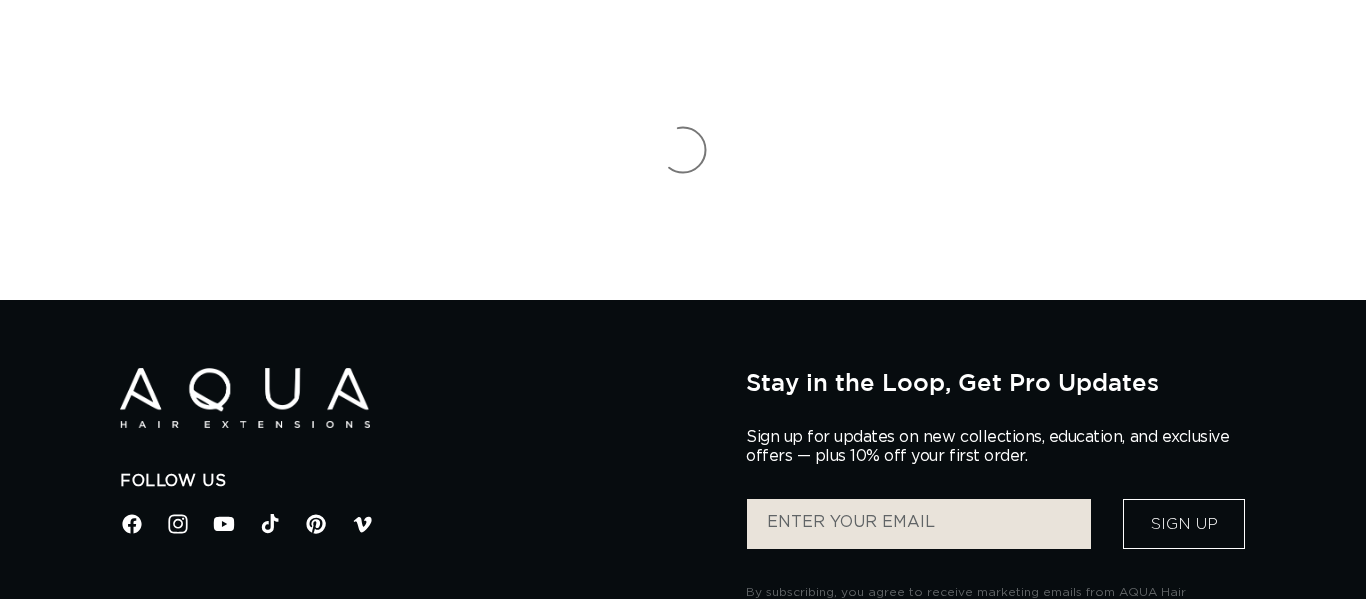 scroll, scrollTop: 0, scrollLeft: 0, axis: both 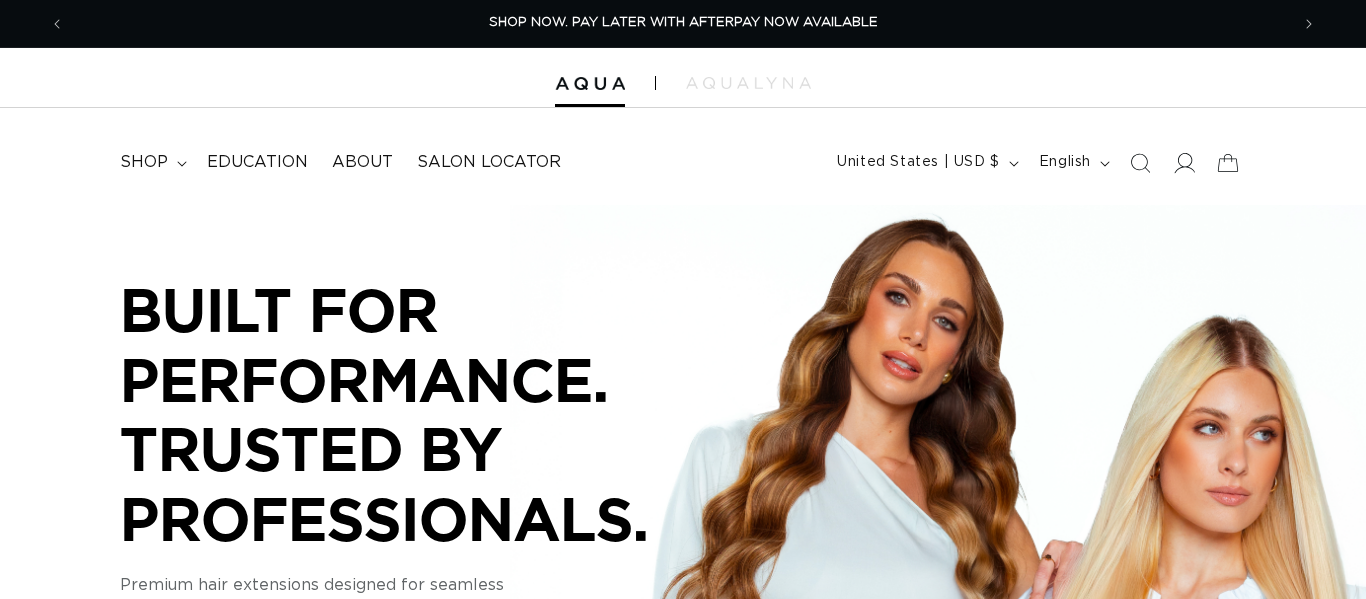 click 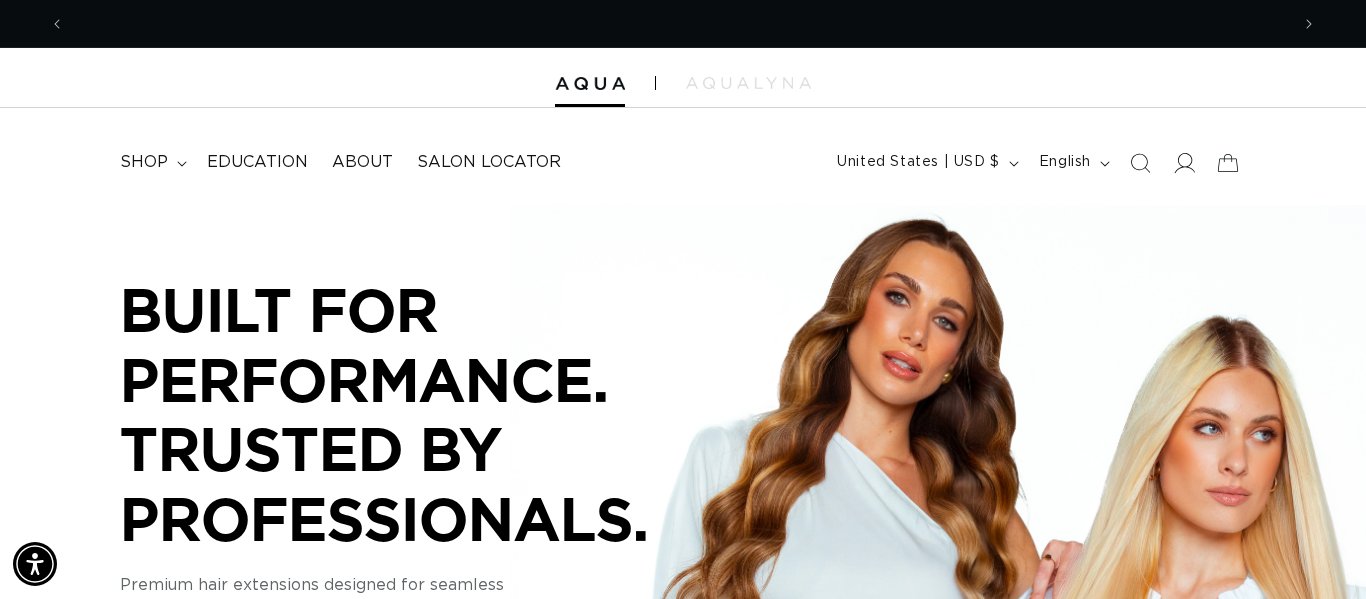 scroll, scrollTop: 0, scrollLeft: 0, axis: both 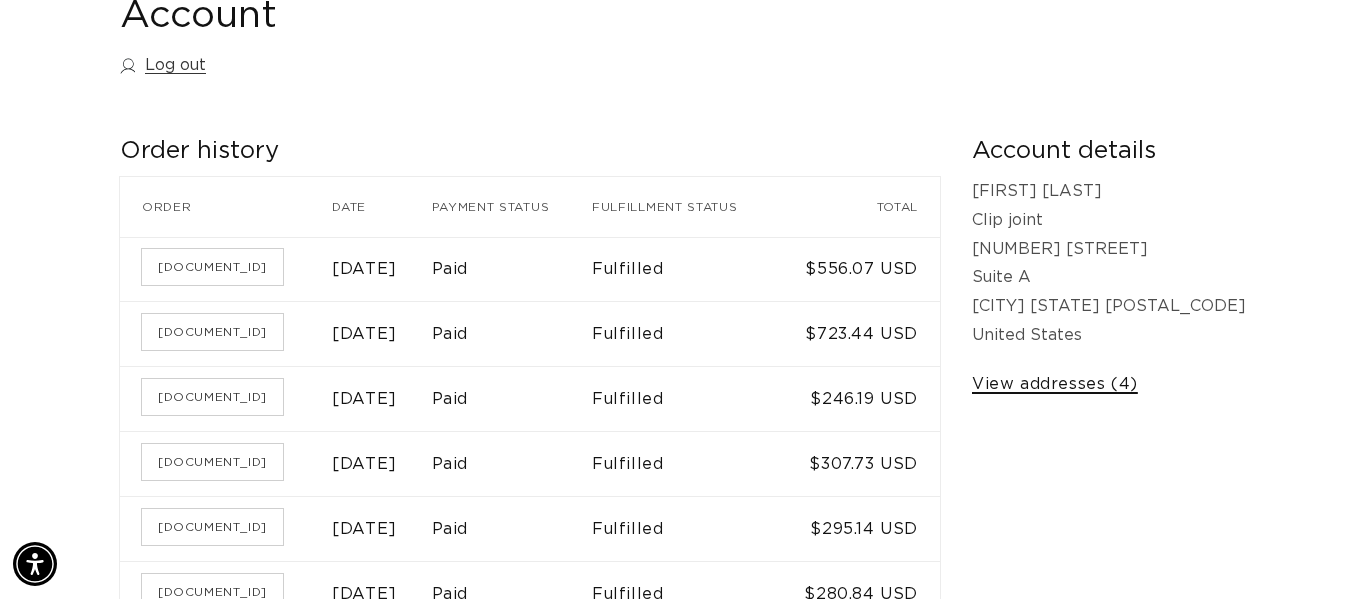 click on "View addresses (4)" at bounding box center (1055, 384) 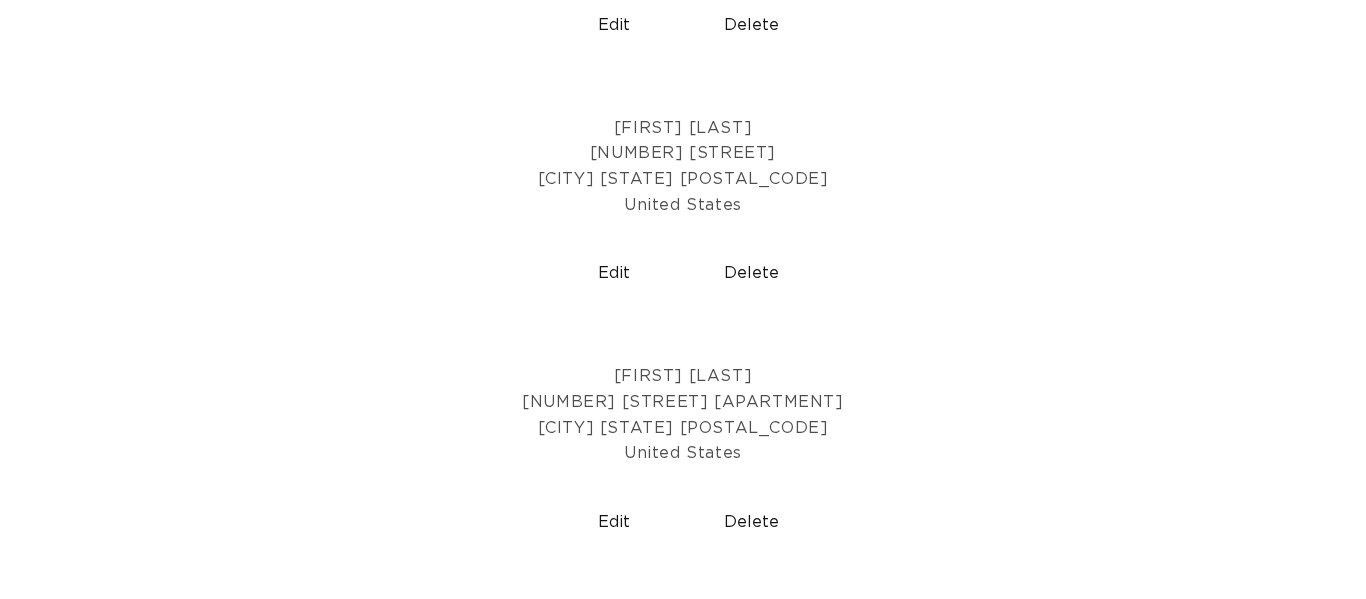 scroll, scrollTop: 0, scrollLeft: 0, axis: both 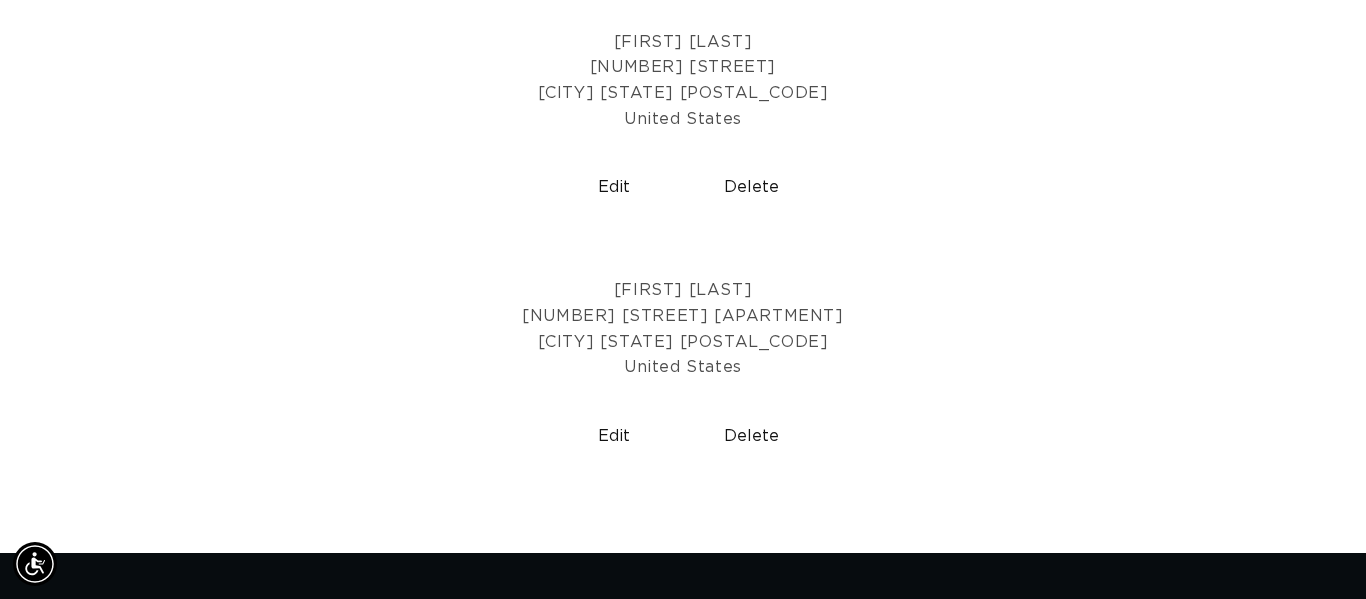 click on "Delete" at bounding box center (752, 436) 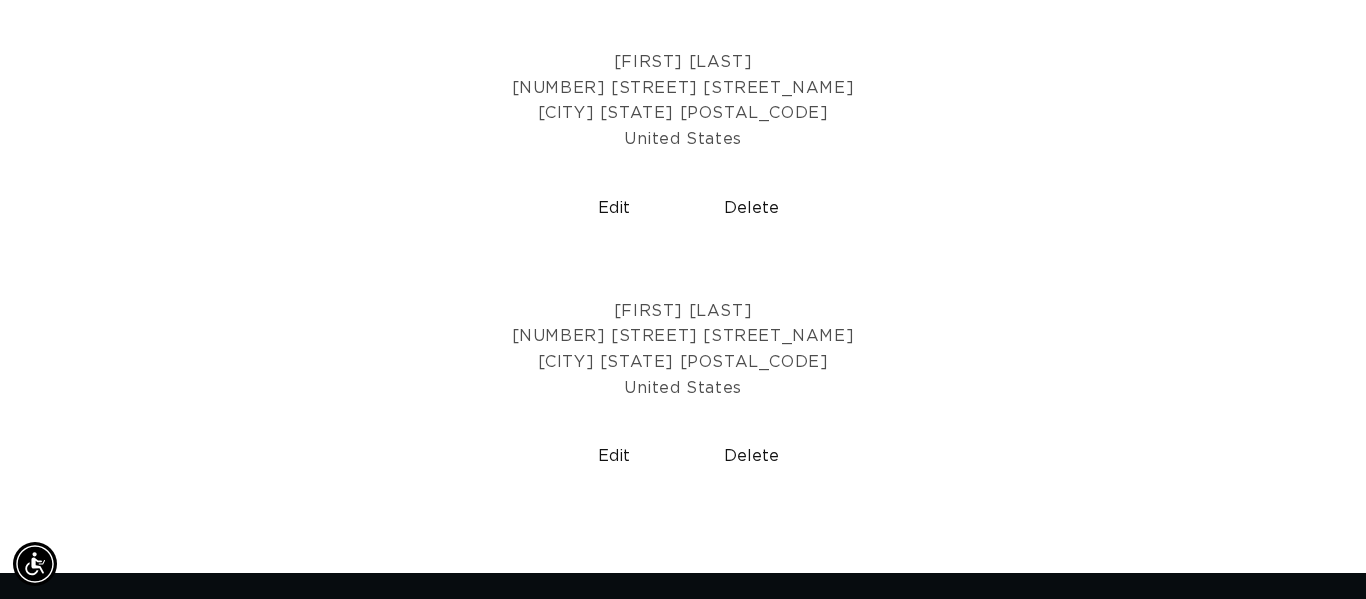 scroll, scrollTop: 795, scrollLeft: 0, axis: vertical 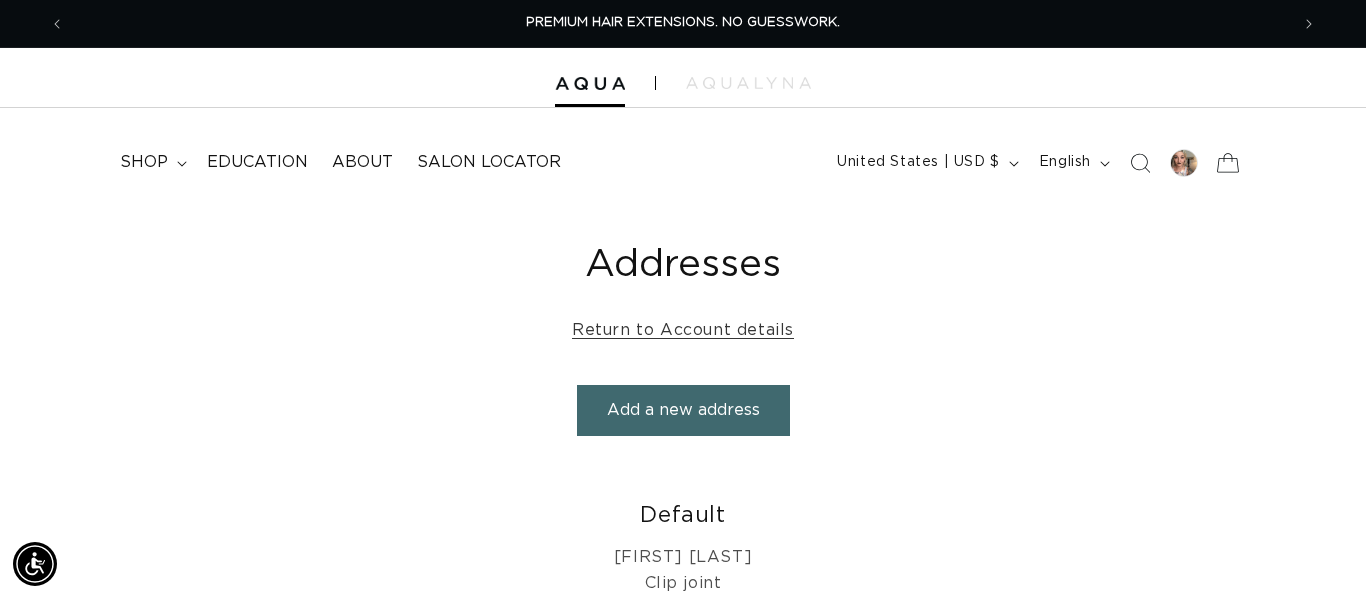 click 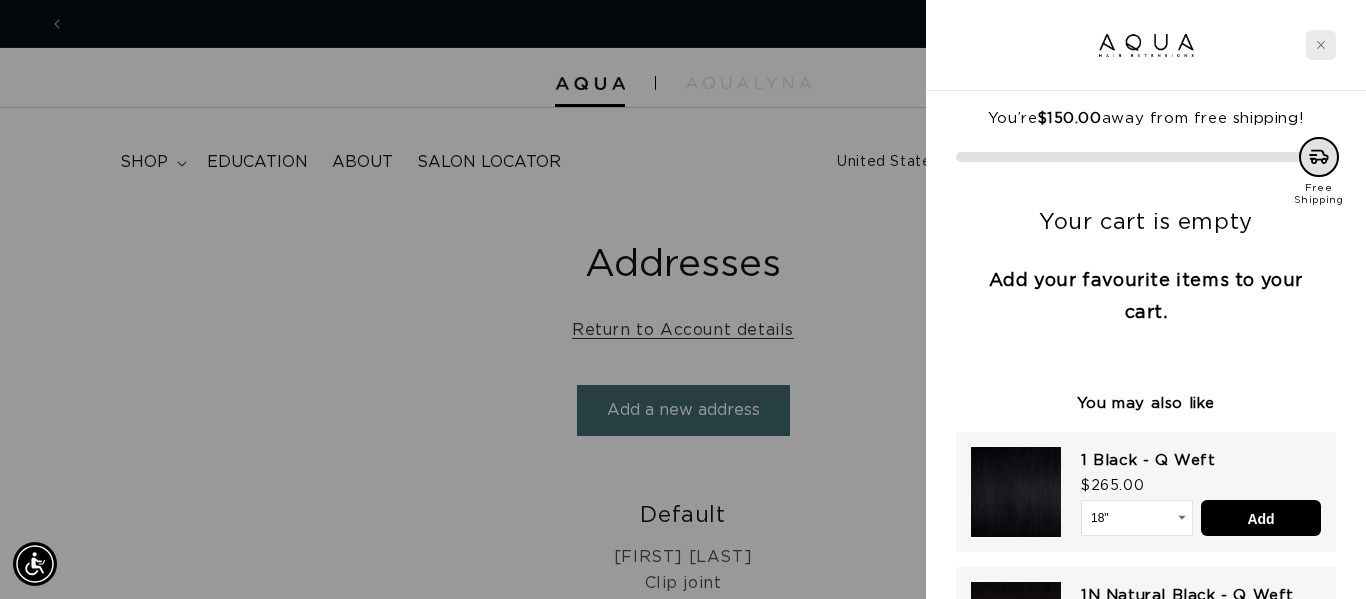 scroll, scrollTop: 0, scrollLeft: 2448, axis: horizontal 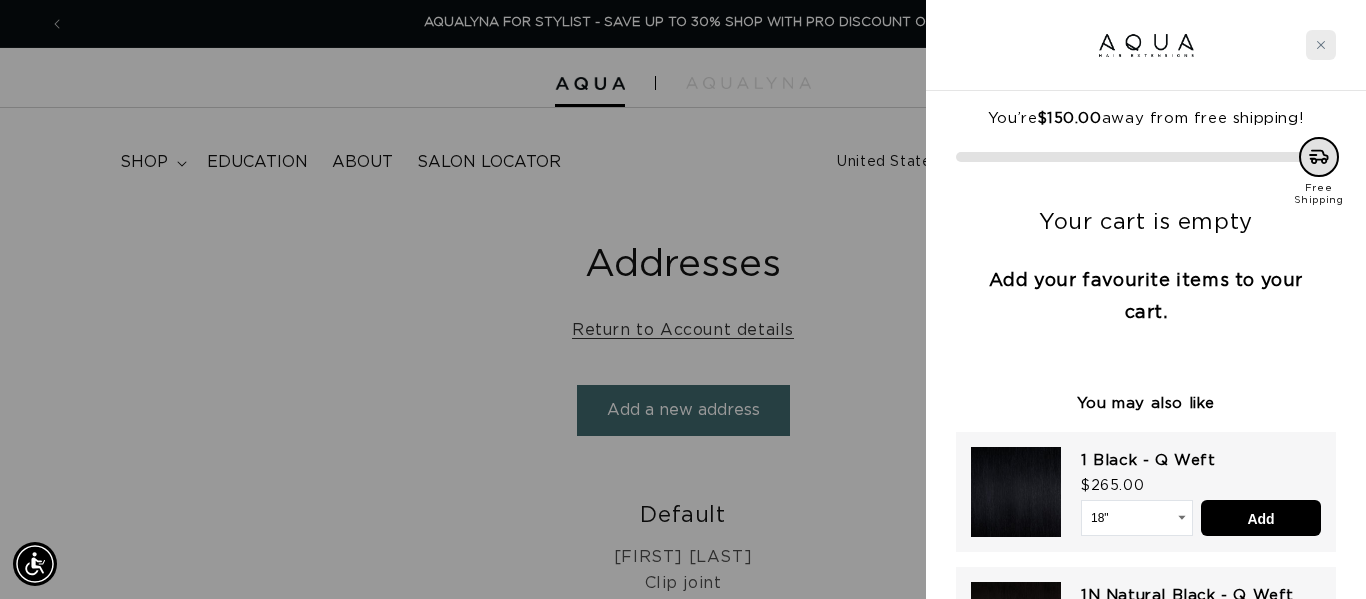 click at bounding box center (1321, 45) 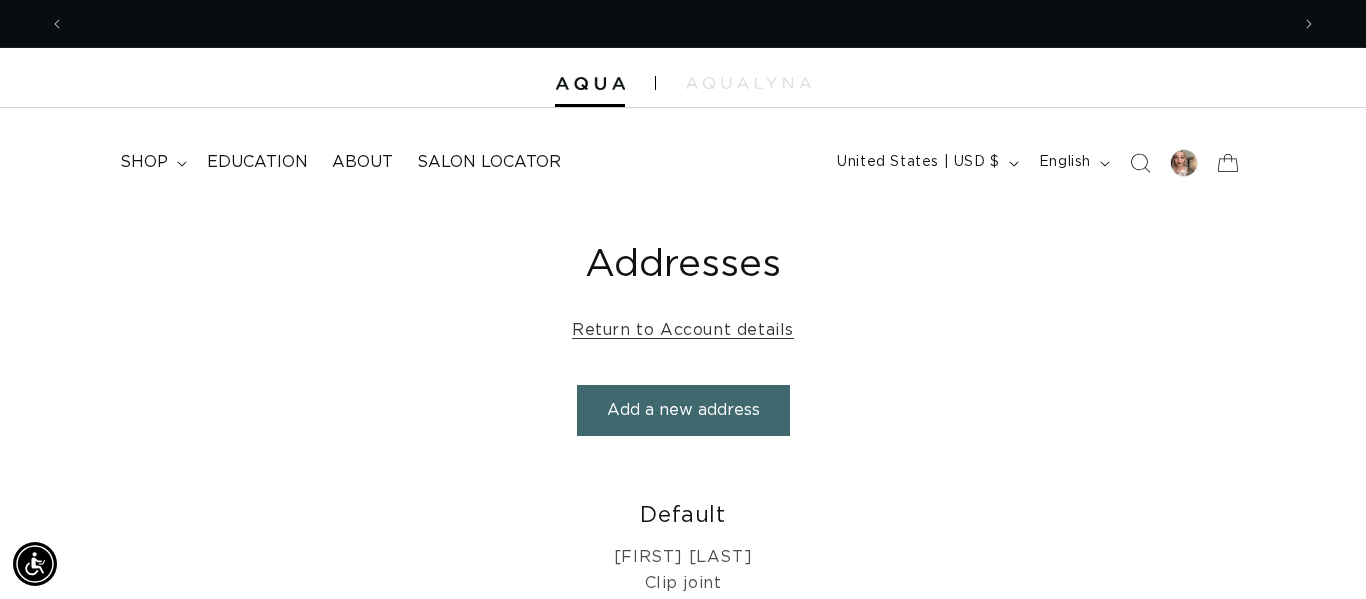 scroll, scrollTop: 0, scrollLeft: 1224, axis: horizontal 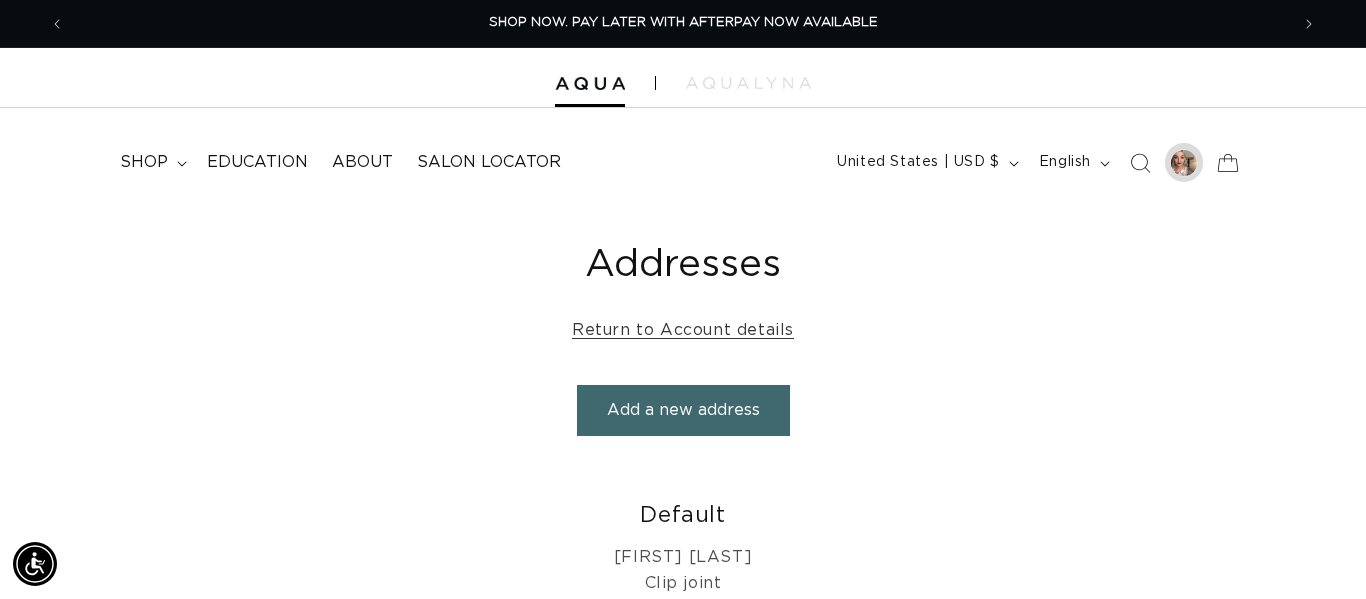 click at bounding box center (1184, 162) 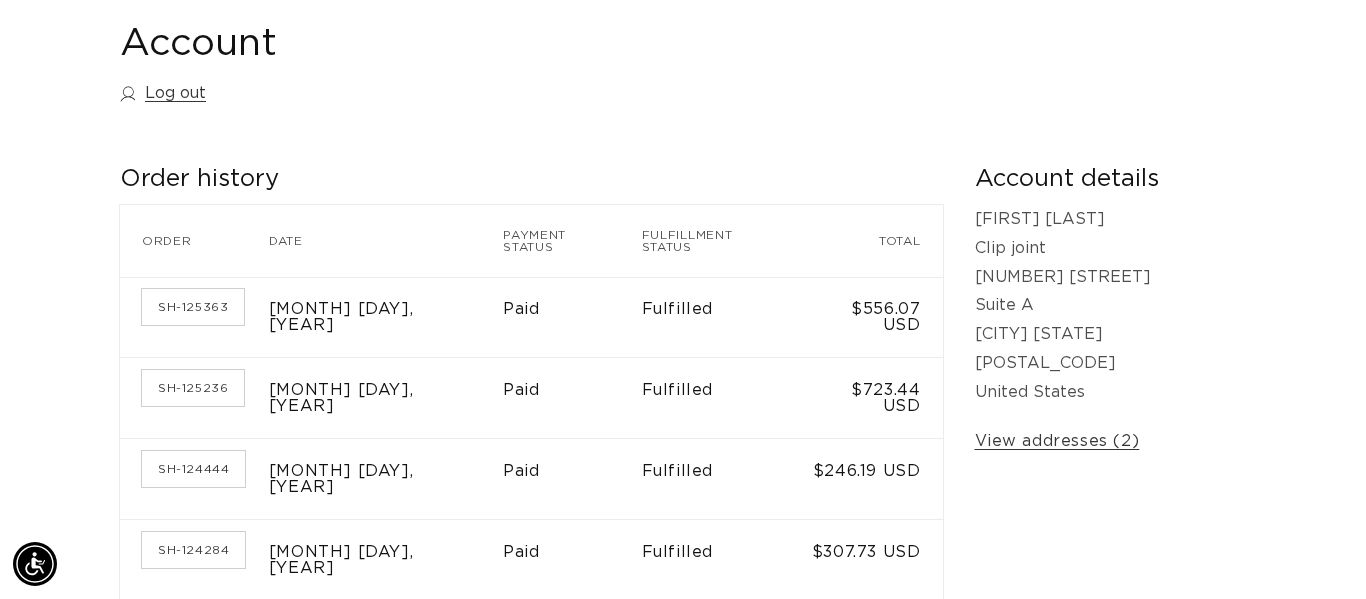 scroll, scrollTop: 221, scrollLeft: 0, axis: vertical 